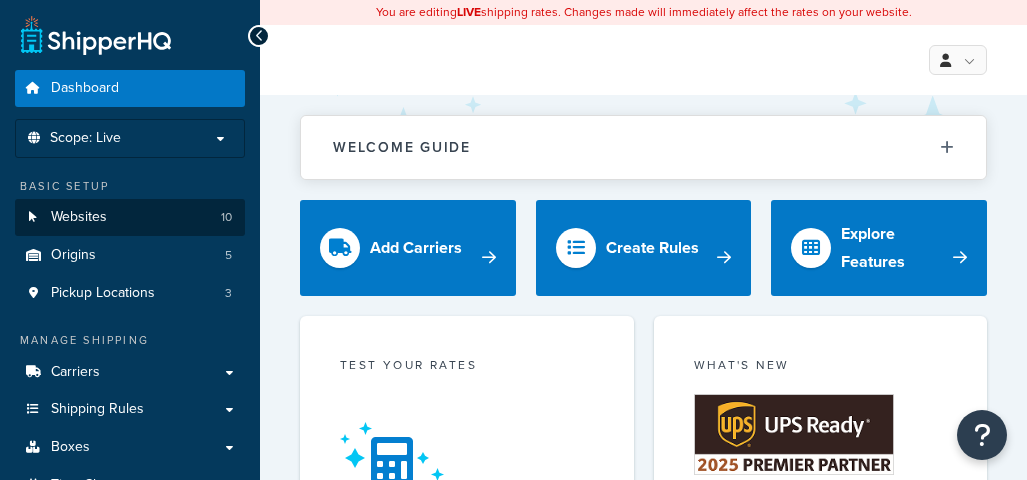 scroll, scrollTop: 0, scrollLeft: 0, axis: both 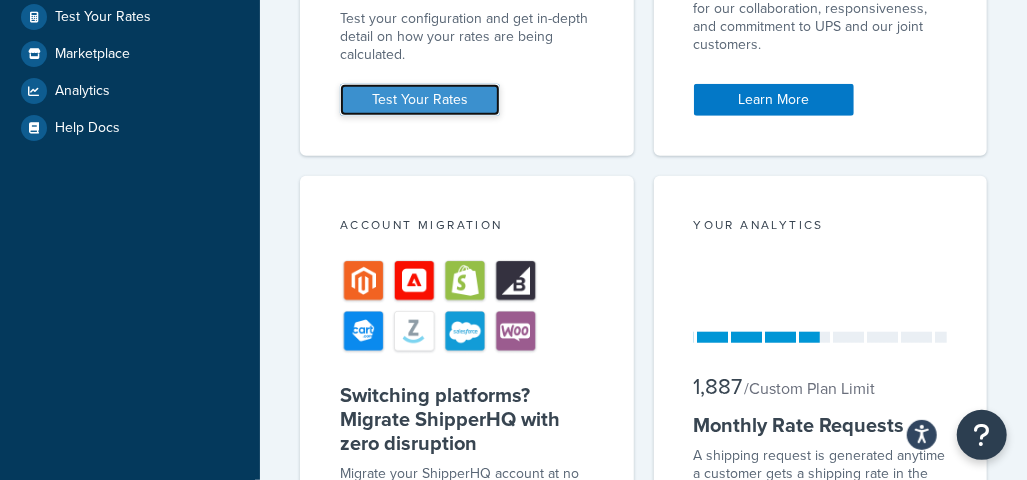 drag, startPoint x: 424, startPoint y: 86, endPoint x: 417, endPoint y: 98, distance: 13.892444 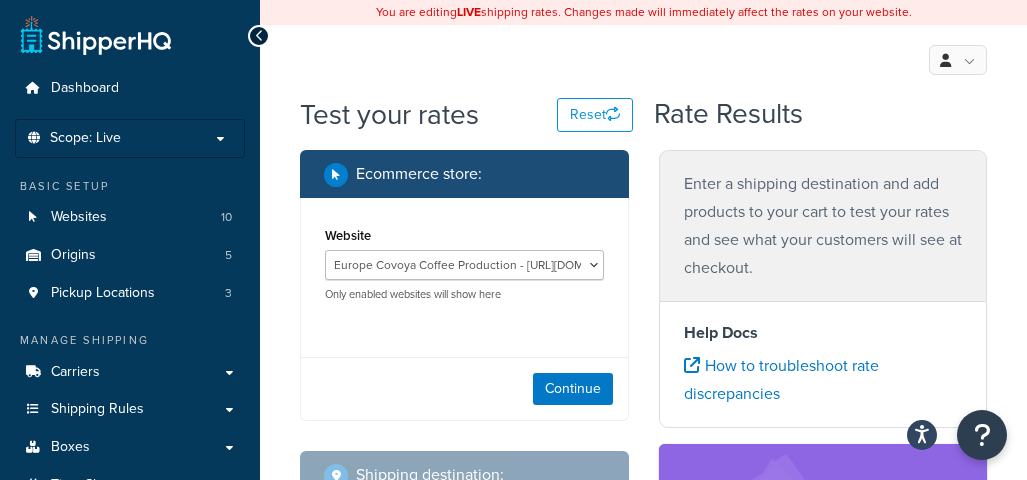 scroll, scrollTop: 0, scrollLeft: 0, axis: both 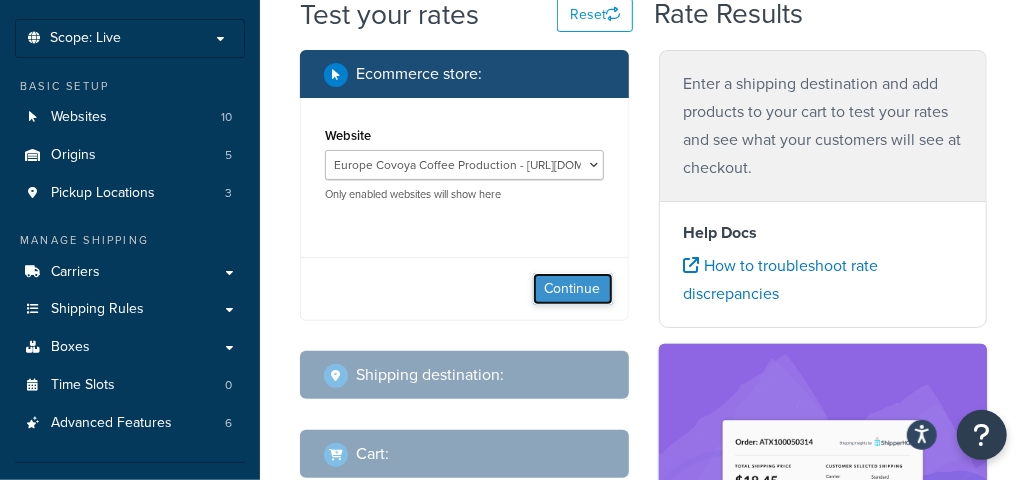 click on "Continue" at bounding box center (573, 289) 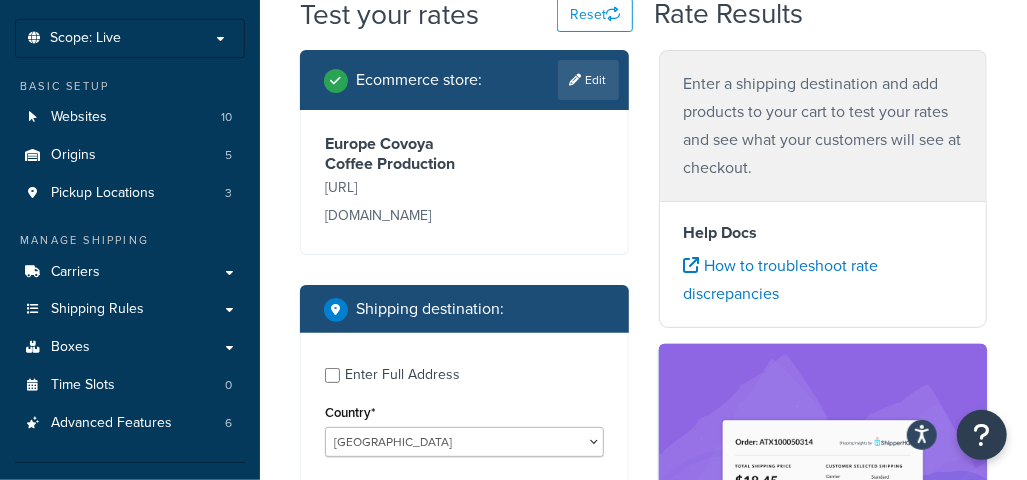 scroll, scrollTop: 200, scrollLeft: 0, axis: vertical 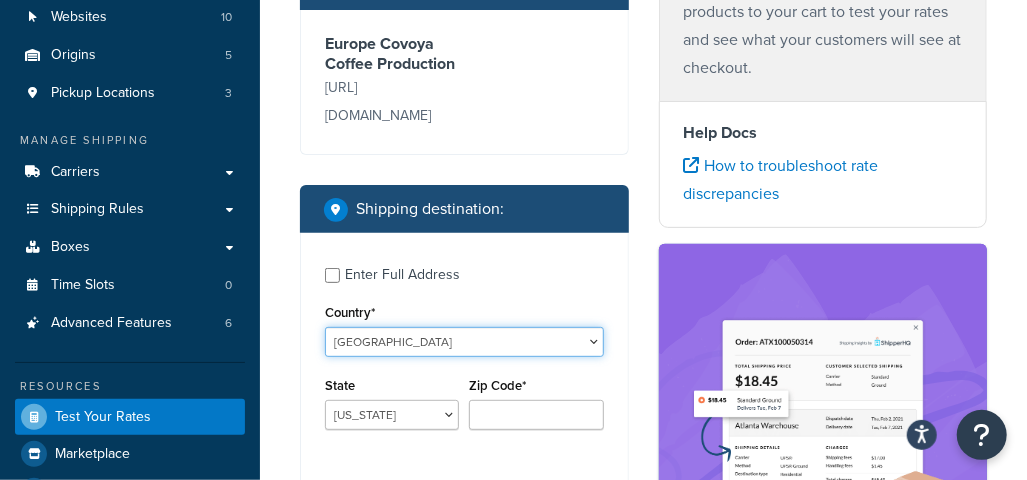 click on "[GEOGRAPHIC_DATA]  [GEOGRAPHIC_DATA]  [GEOGRAPHIC_DATA]  [GEOGRAPHIC_DATA]  [GEOGRAPHIC_DATA]  [GEOGRAPHIC_DATA]  [US_STATE]  [GEOGRAPHIC_DATA]  [GEOGRAPHIC_DATA]  [GEOGRAPHIC_DATA]  [GEOGRAPHIC_DATA]  [GEOGRAPHIC_DATA]  [GEOGRAPHIC_DATA]  [GEOGRAPHIC_DATA]  [GEOGRAPHIC_DATA]  [GEOGRAPHIC_DATA]  [GEOGRAPHIC_DATA]  [GEOGRAPHIC_DATA]  [GEOGRAPHIC_DATA]  [GEOGRAPHIC_DATA]  [GEOGRAPHIC_DATA]  [GEOGRAPHIC_DATA]  [GEOGRAPHIC_DATA]  [GEOGRAPHIC_DATA]  [GEOGRAPHIC_DATA]  [GEOGRAPHIC_DATA]  [GEOGRAPHIC_DATA]  [GEOGRAPHIC_DATA]  [GEOGRAPHIC_DATA]  [GEOGRAPHIC_DATA], [GEOGRAPHIC_DATA]  [GEOGRAPHIC_DATA]  [GEOGRAPHIC_DATA]  [GEOGRAPHIC_DATA]  [GEOGRAPHIC_DATA]  [GEOGRAPHIC_DATA]  [GEOGRAPHIC_DATA] [GEOGRAPHIC_DATA]  [GEOGRAPHIC_DATA]  [GEOGRAPHIC_DATA]  [GEOGRAPHIC_DATA]  [GEOGRAPHIC_DATA]  [GEOGRAPHIC_DATA]  [GEOGRAPHIC_DATA]  [GEOGRAPHIC_DATA]  [GEOGRAPHIC_DATA]  [GEOGRAPHIC_DATA]  [GEOGRAPHIC_DATA]  [GEOGRAPHIC_DATA]  [GEOGRAPHIC_DATA]  [GEOGRAPHIC_DATA]  [GEOGRAPHIC_DATA] ([GEOGRAPHIC_DATA]  [GEOGRAPHIC_DATA]  [GEOGRAPHIC_DATA]  [GEOGRAPHIC_DATA]  [GEOGRAPHIC_DATA], [GEOGRAPHIC_DATA]  [GEOGRAPHIC_DATA]  [GEOGRAPHIC_DATA]  [GEOGRAPHIC_DATA]  [GEOGRAPHIC_DATA]  [GEOGRAPHIC_DATA]  [GEOGRAPHIC_DATA]  [GEOGRAPHIC_DATA]  [GEOGRAPHIC_DATA]  [GEOGRAPHIC_DATA]  [GEOGRAPHIC_DATA]  [GEOGRAPHIC_DATA]  [GEOGRAPHIC_DATA]  [GEOGRAPHIC_DATA]  [GEOGRAPHIC_DATA]  [GEOGRAPHIC_DATA]  [GEOGRAPHIC_DATA]  [GEOGRAPHIC_DATA]  [GEOGRAPHIC_DATA]  [GEOGRAPHIC_DATA] ([GEOGRAPHIC_DATA])  [GEOGRAPHIC_DATA]  [GEOGRAPHIC_DATA]  [GEOGRAPHIC_DATA]  [GEOGRAPHIC_DATA]  [GEOGRAPHIC_DATA]  [GEOGRAPHIC_DATA]  [GEOGRAPHIC_DATA]  [US_STATE]" at bounding box center [464, 342] 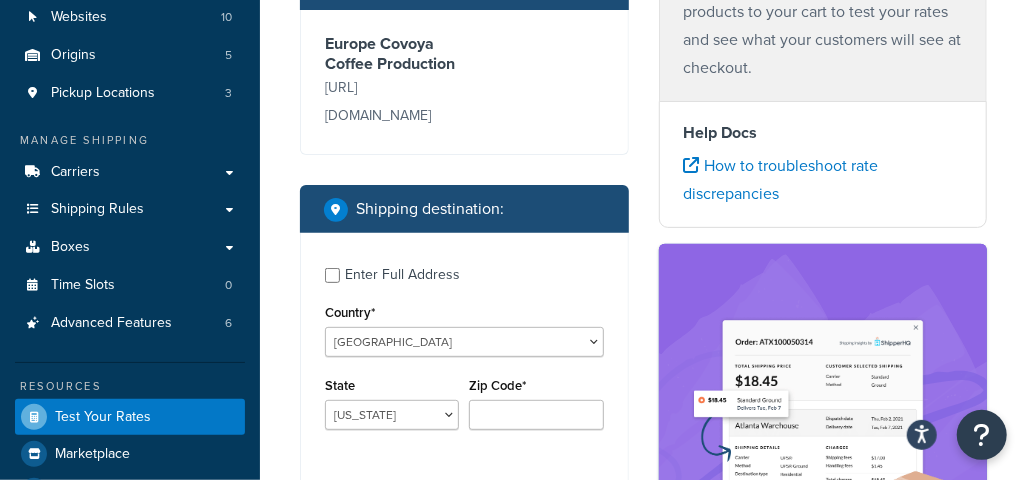 click on "Enter Full Address Country*   [GEOGRAPHIC_DATA]  [GEOGRAPHIC_DATA]  [GEOGRAPHIC_DATA]  [GEOGRAPHIC_DATA]  [GEOGRAPHIC_DATA]  [GEOGRAPHIC_DATA]  [US_STATE]  [GEOGRAPHIC_DATA]  [GEOGRAPHIC_DATA]  [GEOGRAPHIC_DATA]  [GEOGRAPHIC_DATA]  [GEOGRAPHIC_DATA]  [GEOGRAPHIC_DATA]  [GEOGRAPHIC_DATA]  [GEOGRAPHIC_DATA]  [GEOGRAPHIC_DATA]  [GEOGRAPHIC_DATA]  [GEOGRAPHIC_DATA]  [GEOGRAPHIC_DATA]  [GEOGRAPHIC_DATA]  [GEOGRAPHIC_DATA]  [GEOGRAPHIC_DATA]  [GEOGRAPHIC_DATA]  [GEOGRAPHIC_DATA]  [GEOGRAPHIC_DATA]  [GEOGRAPHIC_DATA]  [GEOGRAPHIC_DATA]  [GEOGRAPHIC_DATA]  [GEOGRAPHIC_DATA]  [GEOGRAPHIC_DATA]  [GEOGRAPHIC_DATA]  [GEOGRAPHIC_DATA]  [GEOGRAPHIC_DATA]  [GEOGRAPHIC_DATA]  [GEOGRAPHIC_DATA]  [GEOGRAPHIC_DATA]  [GEOGRAPHIC_DATA]  [GEOGRAPHIC_DATA]  [GEOGRAPHIC_DATA]  [GEOGRAPHIC_DATA]  [GEOGRAPHIC_DATA]  [GEOGRAPHIC_DATA]  [GEOGRAPHIC_DATA]  [GEOGRAPHIC_DATA]  [GEOGRAPHIC_DATA]  [GEOGRAPHIC_DATA]  [GEOGRAPHIC_DATA]  [GEOGRAPHIC_DATA]  [GEOGRAPHIC_DATA]  [GEOGRAPHIC_DATA]  [GEOGRAPHIC_DATA]  [GEOGRAPHIC_DATA]  [GEOGRAPHIC_DATA]  [GEOGRAPHIC_DATA], [GEOGRAPHIC_DATA]  [GEOGRAPHIC_DATA]  [GEOGRAPHIC_DATA]  [GEOGRAPHIC_DATA]  [GEOGRAPHIC_DATA]  [GEOGRAPHIC_DATA]  [GEOGRAPHIC_DATA]  [GEOGRAPHIC_DATA]  [GEOGRAPHIC_DATA]  [GEOGRAPHIC_DATA]  [GEOGRAPHIC_DATA]  [GEOGRAPHIC_DATA]  [GEOGRAPHIC_DATA]  [GEOGRAPHIC_DATA]  [GEOGRAPHIC_DATA]  [GEOGRAPHIC_DATA]  [GEOGRAPHIC_DATA]  [GEOGRAPHIC_DATA]  [GEOGRAPHIC_DATA]  [GEOGRAPHIC_DATA] ([GEOGRAPHIC_DATA])  [GEOGRAPHIC_DATA]  [GEOGRAPHIC_DATA]  [GEOGRAPHIC_DATA]  [GEOGRAPHIC_DATA]  [GEOGRAPHIC_DATA]  [GEOGRAPHIC_DATA]" at bounding box center [464, 351] 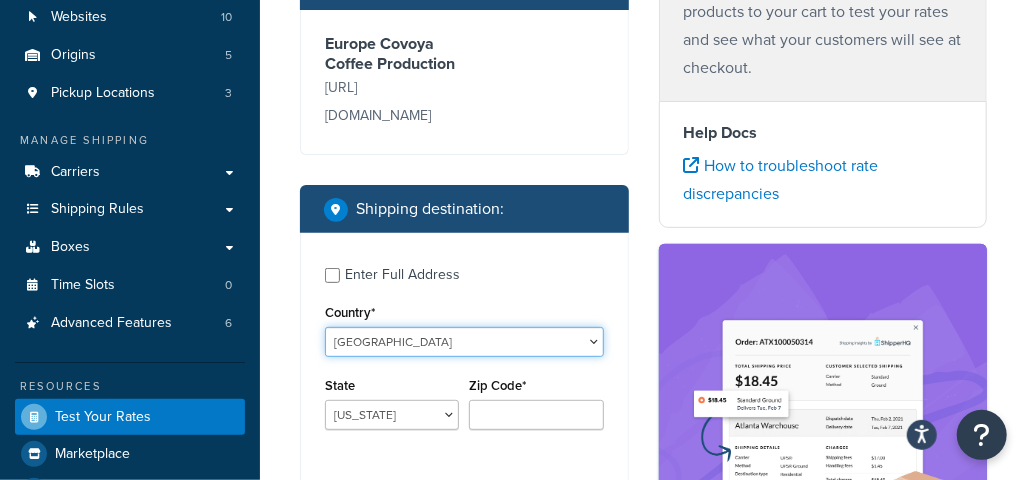 click on "[GEOGRAPHIC_DATA]  [GEOGRAPHIC_DATA]  [GEOGRAPHIC_DATA]  [GEOGRAPHIC_DATA]  [GEOGRAPHIC_DATA]  [GEOGRAPHIC_DATA]  [US_STATE]  [GEOGRAPHIC_DATA]  [GEOGRAPHIC_DATA]  [GEOGRAPHIC_DATA]  [GEOGRAPHIC_DATA]  [GEOGRAPHIC_DATA]  [GEOGRAPHIC_DATA]  [GEOGRAPHIC_DATA]  [GEOGRAPHIC_DATA]  [GEOGRAPHIC_DATA]  [GEOGRAPHIC_DATA]  [GEOGRAPHIC_DATA]  [GEOGRAPHIC_DATA]  [GEOGRAPHIC_DATA]  [GEOGRAPHIC_DATA]  [GEOGRAPHIC_DATA]  [GEOGRAPHIC_DATA]  [GEOGRAPHIC_DATA]  [GEOGRAPHIC_DATA]  [GEOGRAPHIC_DATA]  [GEOGRAPHIC_DATA]  [GEOGRAPHIC_DATA]  [GEOGRAPHIC_DATA]  [GEOGRAPHIC_DATA], [GEOGRAPHIC_DATA]  [GEOGRAPHIC_DATA]  [GEOGRAPHIC_DATA]  [GEOGRAPHIC_DATA]  [GEOGRAPHIC_DATA]  [GEOGRAPHIC_DATA]  [GEOGRAPHIC_DATA] [GEOGRAPHIC_DATA]  [GEOGRAPHIC_DATA]  [GEOGRAPHIC_DATA]  [GEOGRAPHIC_DATA]  [GEOGRAPHIC_DATA]  [GEOGRAPHIC_DATA]  [GEOGRAPHIC_DATA]  [GEOGRAPHIC_DATA]  [GEOGRAPHIC_DATA]  [GEOGRAPHIC_DATA]  [GEOGRAPHIC_DATA]  [GEOGRAPHIC_DATA]  [GEOGRAPHIC_DATA]  [GEOGRAPHIC_DATA]  [GEOGRAPHIC_DATA] ([GEOGRAPHIC_DATA]  [GEOGRAPHIC_DATA]  [GEOGRAPHIC_DATA]  [GEOGRAPHIC_DATA]  [GEOGRAPHIC_DATA], [GEOGRAPHIC_DATA]  [GEOGRAPHIC_DATA]  [GEOGRAPHIC_DATA]  [GEOGRAPHIC_DATA]  [GEOGRAPHIC_DATA]  [GEOGRAPHIC_DATA]  [GEOGRAPHIC_DATA]  [GEOGRAPHIC_DATA]  [GEOGRAPHIC_DATA]  [GEOGRAPHIC_DATA]  [GEOGRAPHIC_DATA]  [GEOGRAPHIC_DATA]  [GEOGRAPHIC_DATA]  [GEOGRAPHIC_DATA]  [GEOGRAPHIC_DATA]  [GEOGRAPHIC_DATA]  [GEOGRAPHIC_DATA]  [GEOGRAPHIC_DATA]  [GEOGRAPHIC_DATA]  [GEOGRAPHIC_DATA] ([GEOGRAPHIC_DATA])  [GEOGRAPHIC_DATA]  [GEOGRAPHIC_DATA]  [GEOGRAPHIC_DATA]  [GEOGRAPHIC_DATA]  [GEOGRAPHIC_DATA]  [GEOGRAPHIC_DATA]  [GEOGRAPHIC_DATA]  [US_STATE]" at bounding box center (464, 342) 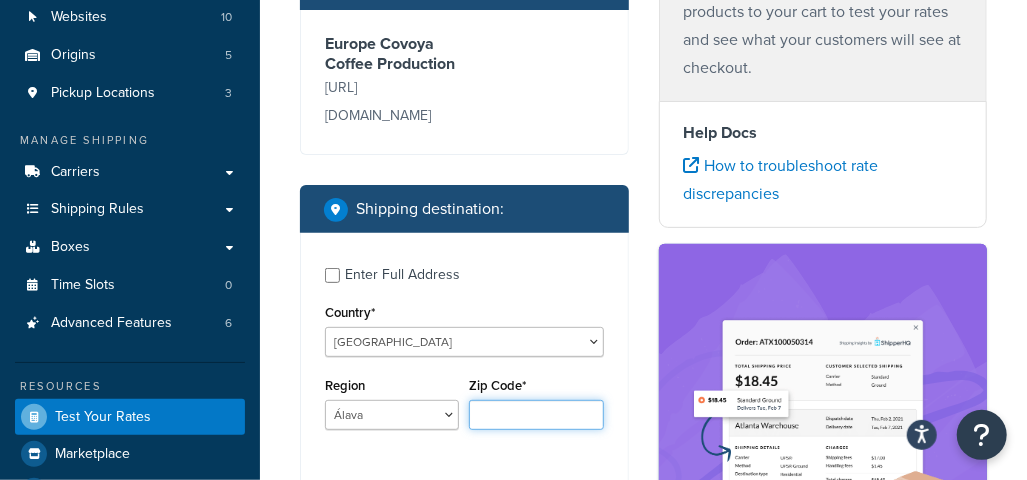 click on "Zip Code*" at bounding box center (536, 415) 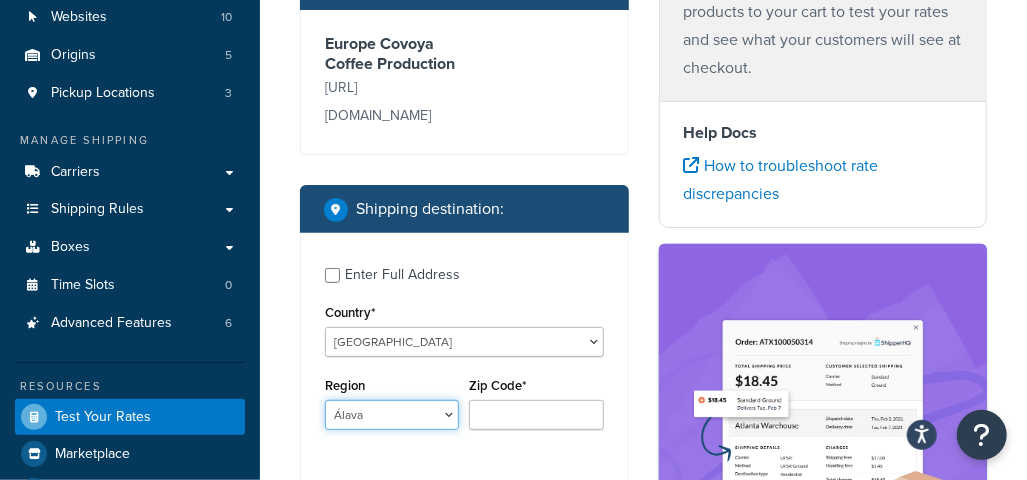 click on "Álava  [GEOGRAPHIC_DATA]  [GEOGRAPHIC_DATA]  [GEOGRAPHIC_DATA]  [GEOGRAPHIC_DATA]  [GEOGRAPHIC_DATA]  [GEOGRAPHIC_DATA]  [GEOGRAPHIC_DATA]  [GEOGRAPHIC_DATA]  [GEOGRAPHIC_DATA]  [GEOGRAPHIC_DATA]  [GEOGRAPHIC_DATA]  [GEOGRAPHIC_DATA]  [GEOGRAPHIC_DATA]  [GEOGRAPHIC_DATA]  [GEOGRAPHIC_DATA]  [GEOGRAPHIC_DATA]  [GEOGRAPHIC_DATA]  [GEOGRAPHIC_DATA] [[GEOGRAPHIC_DATA]]  [GEOGRAPHIC_DATA]  [GEOGRAPHIC_DATA]  [GEOGRAPHIC_DATA]  [GEOGRAPHIC_DATA]  [GEOGRAPHIC_DATA]  [GEOGRAPHIC_DATA]  [GEOGRAPHIC_DATA]  [GEOGRAPHIC_DATA]  [GEOGRAPHIC_DATA]  [GEOGRAPHIC_DATA]  [GEOGRAPHIC_DATA] [[GEOGRAPHIC_DATA]]  [GEOGRAPHIC_DATA]  [GEOGRAPHIC_DATA]  [GEOGRAPHIC_DATA]  [GEOGRAPHIC_DATA]  [GEOGRAPHIC_DATA]  [GEOGRAPHIC_DATA]  [GEOGRAPHIC_DATA]  [GEOGRAPHIC_DATA]  [GEOGRAPHIC_DATA]  [GEOGRAPHIC_DATA]  [GEOGRAPHIC_DATA][PERSON_NAME] de [GEOGRAPHIC_DATA]  [GEOGRAPHIC_DATA]  [GEOGRAPHIC_DATA][PERSON_NAME][GEOGRAPHIC_DATA]  [GEOGRAPHIC_DATA]  [GEOGRAPHIC_DATA]  [GEOGRAPHIC_DATA]  [GEOGRAPHIC_DATA][PERSON_NAME][GEOGRAPHIC_DATA]  [GEOGRAPHIC_DATA]  [GEOGRAPHIC_DATA][PERSON_NAME][GEOGRAPHIC_DATA]" at bounding box center (392, 415) 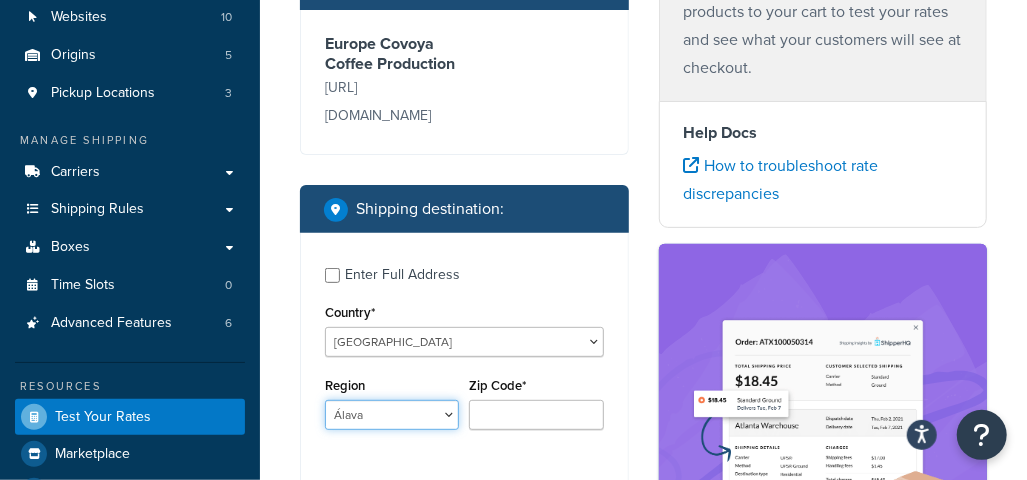 select on "B" 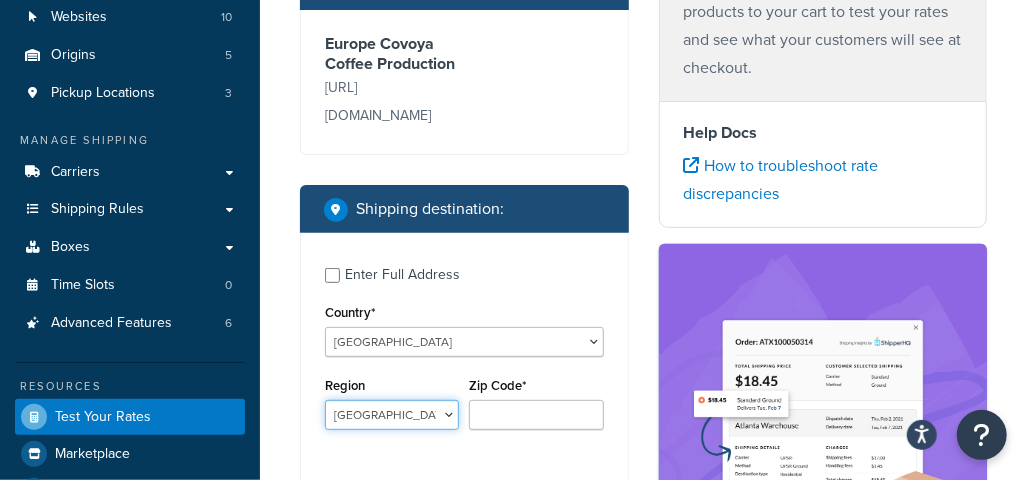click on "Álava  [GEOGRAPHIC_DATA]  [GEOGRAPHIC_DATA]  [GEOGRAPHIC_DATA]  [GEOGRAPHIC_DATA]  [GEOGRAPHIC_DATA]  [GEOGRAPHIC_DATA]  [GEOGRAPHIC_DATA]  [GEOGRAPHIC_DATA]  [GEOGRAPHIC_DATA]  [GEOGRAPHIC_DATA]  [GEOGRAPHIC_DATA]  [GEOGRAPHIC_DATA]  [GEOGRAPHIC_DATA]  [GEOGRAPHIC_DATA]  [GEOGRAPHIC_DATA]  [GEOGRAPHIC_DATA]  [GEOGRAPHIC_DATA]  [GEOGRAPHIC_DATA] [[GEOGRAPHIC_DATA]]  [GEOGRAPHIC_DATA]  [GEOGRAPHIC_DATA]  [GEOGRAPHIC_DATA]  [GEOGRAPHIC_DATA]  [GEOGRAPHIC_DATA]  [GEOGRAPHIC_DATA]  [GEOGRAPHIC_DATA]  [GEOGRAPHIC_DATA]  [GEOGRAPHIC_DATA]  [GEOGRAPHIC_DATA]  [GEOGRAPHIC_DATA] [[GEOGRAPHIC_DATA]]  [GEOGRAPHIC_DATA]  [GEOGRAPHIC_DATA]  [GEOGRAPHIC_DATA]  [GEOGRAPHIC_DATA]  [GEOGRAPHIC_DATA]  [GEOGRAPHIC_DATA]  [GEOGRAPHIC_DATA]  [GEOGRAPHIC_DATA]  [GEOGRAPHIC_DATA]  [GEOGRAPHIC_DATA]  [GEOGRAPHIC_DATA][PERSON_NAME] de [GEOGRAPHIC_DATA]  [GEOGRAPHIC_DATA]  [GEOGRAPHIC_DATA][PERSON_NAME][GEOGRAPHIC_DATA]  [GEOGRAPHIC_DATA]  [GEOGRAPHIC_DATA]  [GEOGRAPHIC_DATA]  [GEOGRAPHIC_DATA][PERSON_NAME][GEOGRAPHIC_DATA]  [GEOGRAPHIC_DATA]  [GEOGRAPHIC_DATA][PERSON_NAME][GEOGRAPHIC_DATA]" at bounding box center [392, 415] 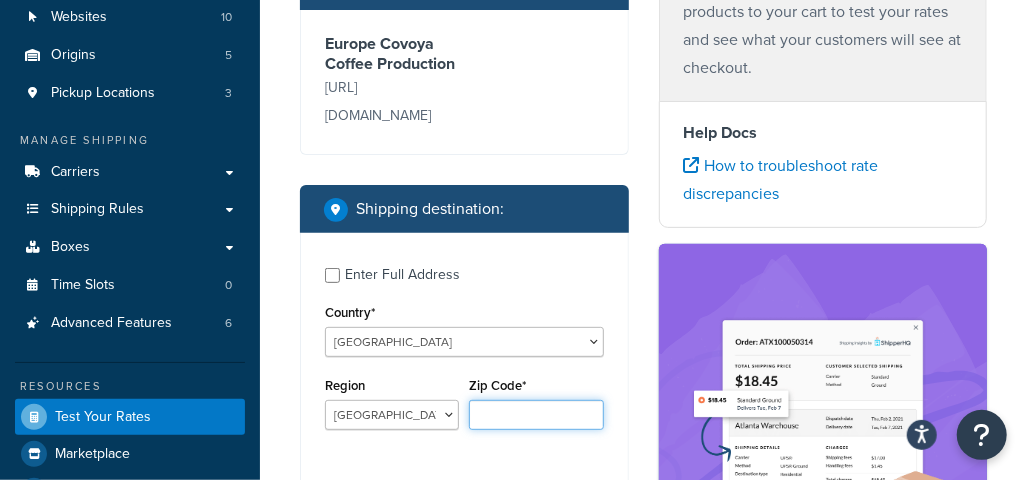 click on "Zip Code*" at bounding box center [536, 415] 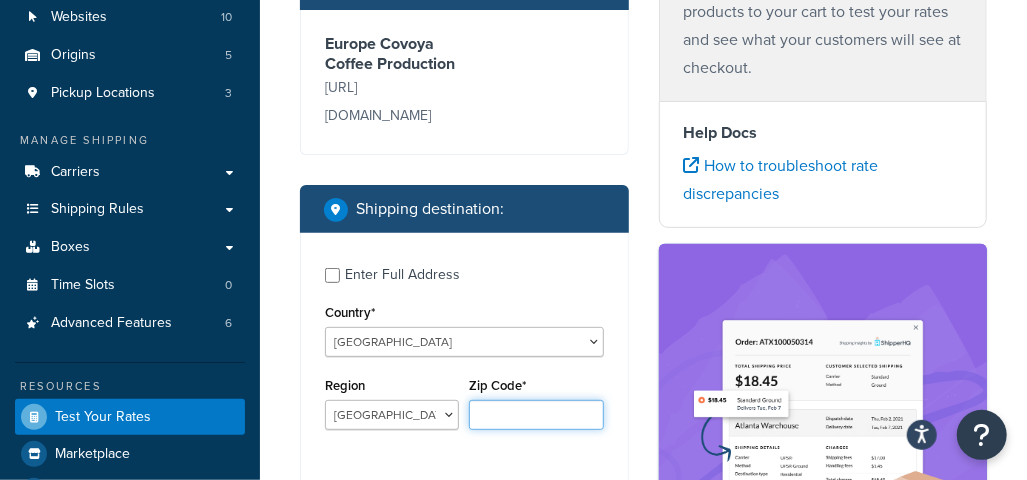 paste on "08160" 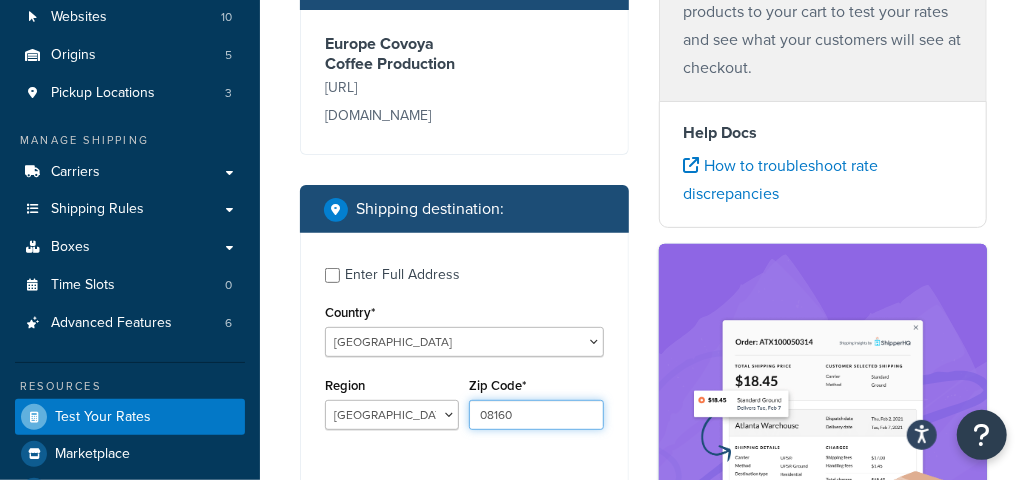 scroll, scrollTop: 500, scrollLeft: 0, axis: vertical 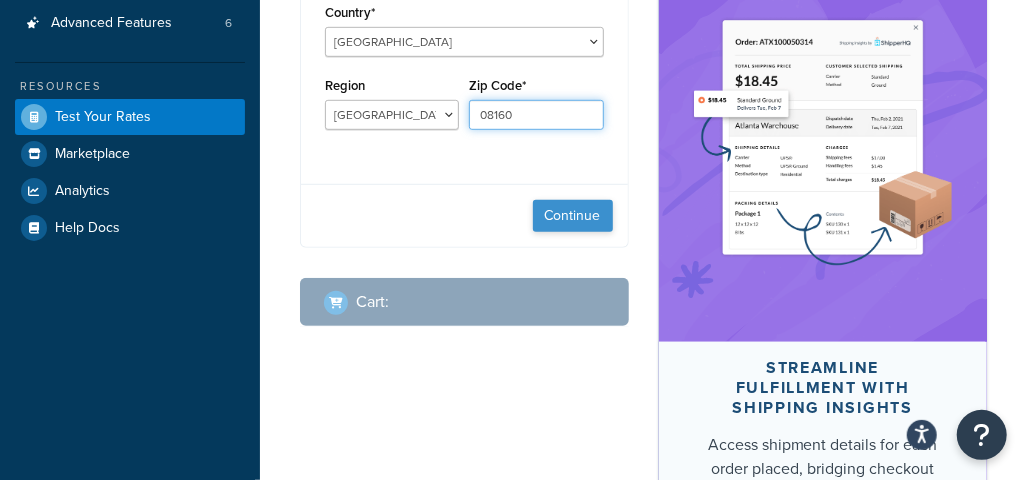 type on "08160" 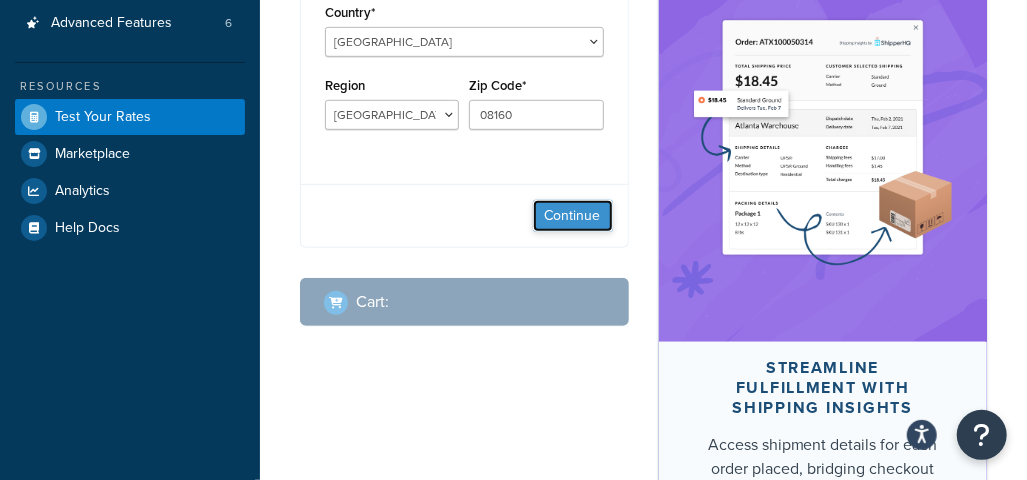 click on "Continue" at bounding box center (573, 216) 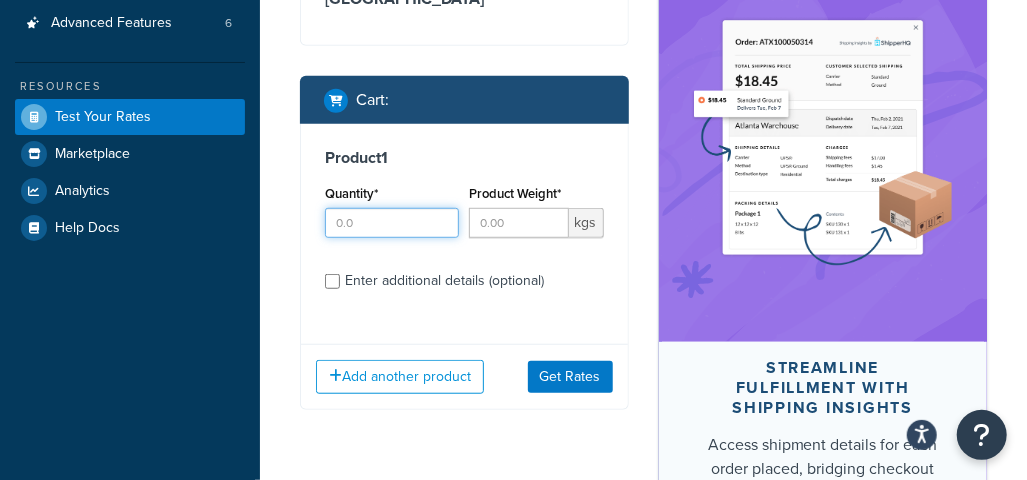 click on "Quantity*" at bounding box center [392, 223] 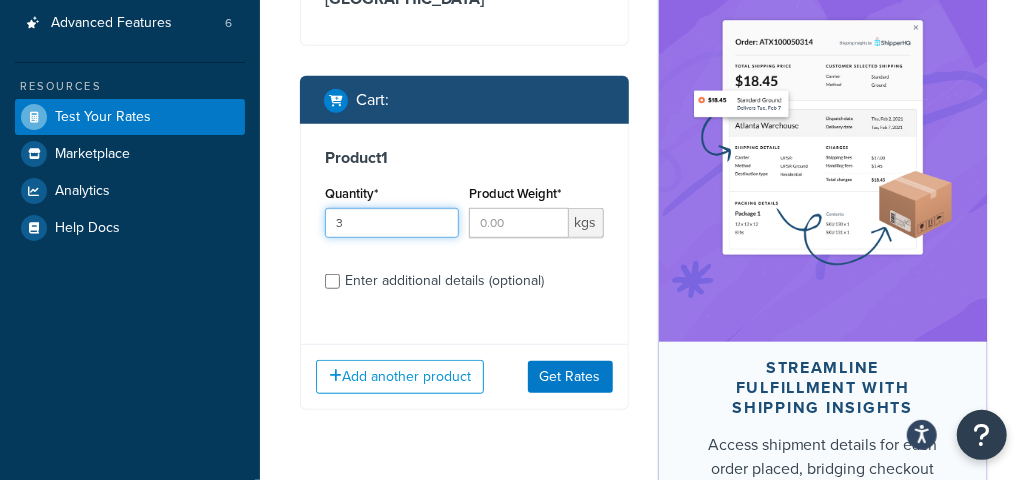 type on "3" 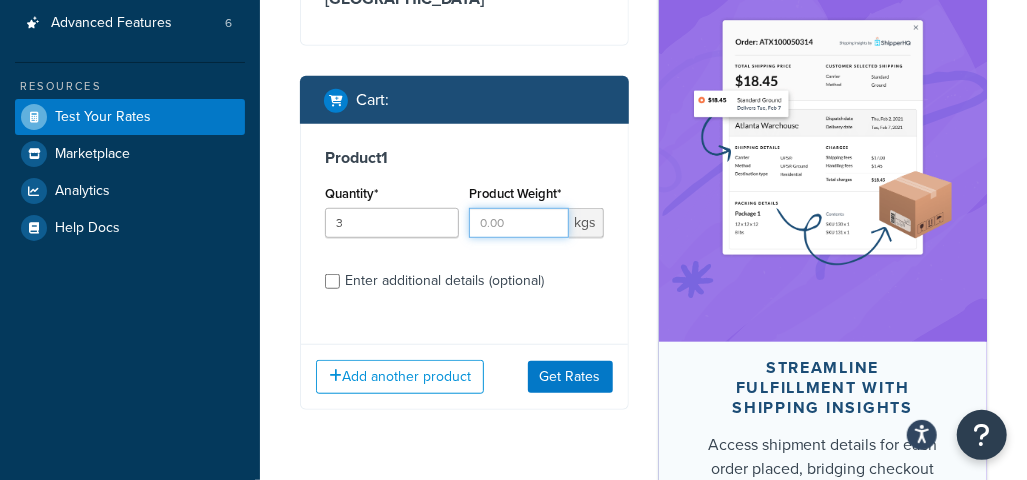 click on "Product Weight*" at bounding box center [518, 223] 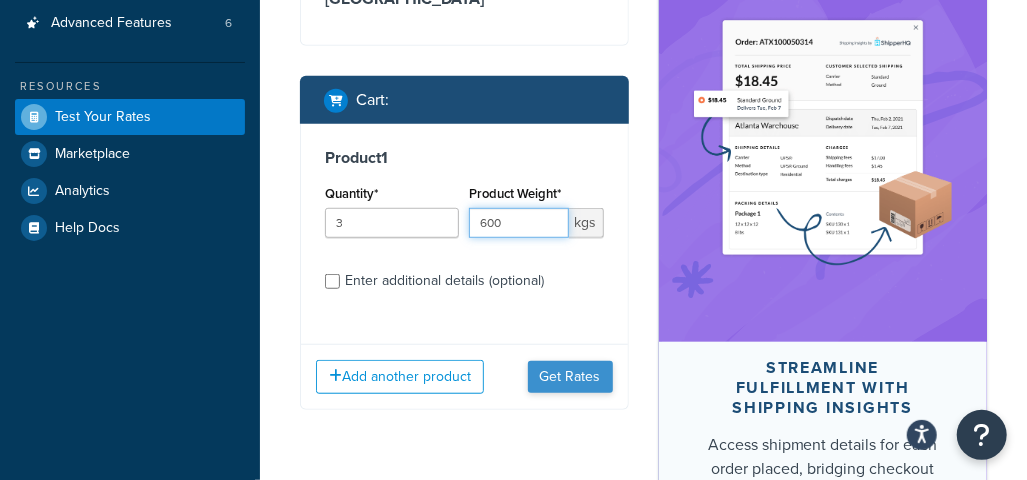type on "600" 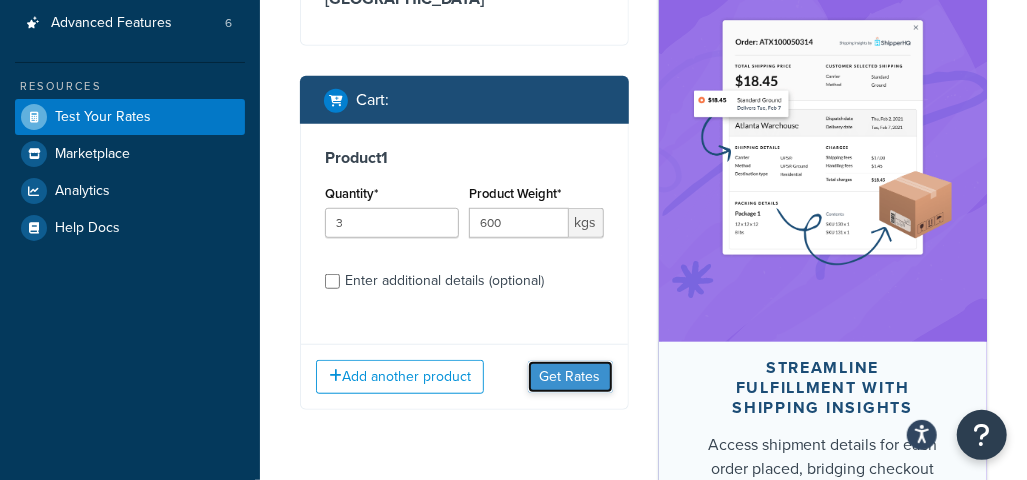 click on "Get Rates" at bounding box center (570, 377) 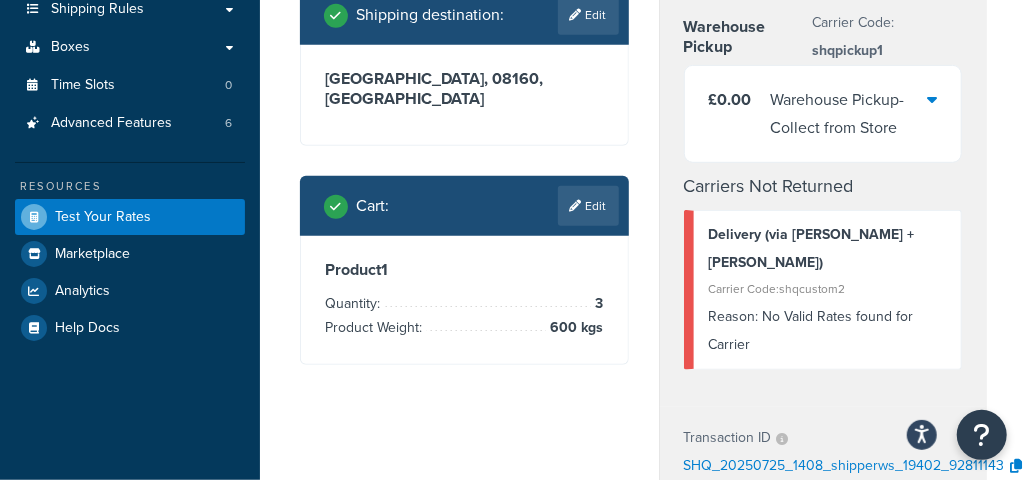 scroll, scrollTop: 200, scrollLeft: 0, axis: vertical 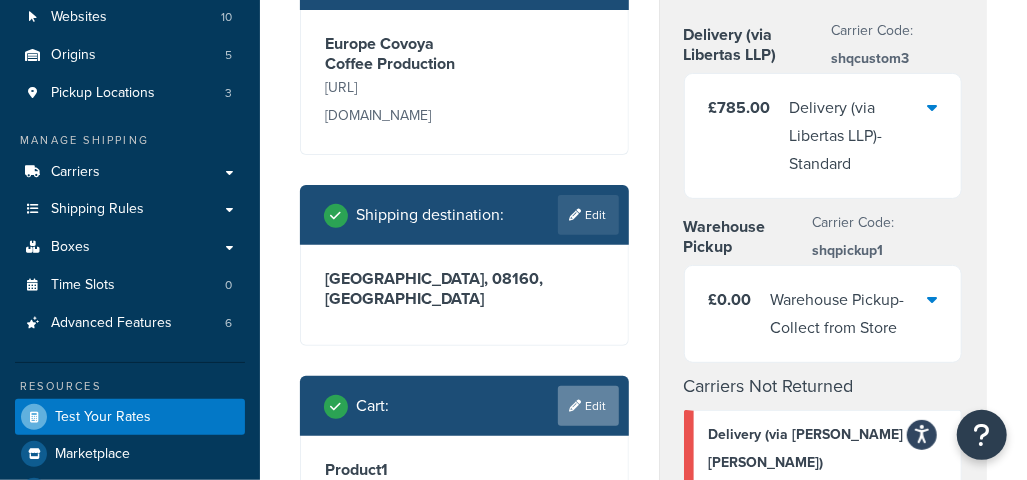 click on "Edit" at bounding box center [588, 406] 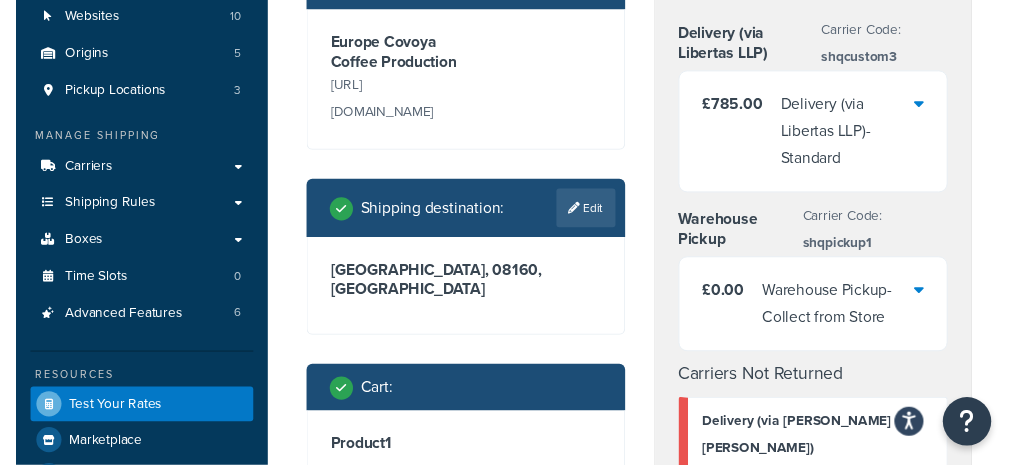 scroll, scrollTop: 400, scrollLeft: 0, axis: vertical 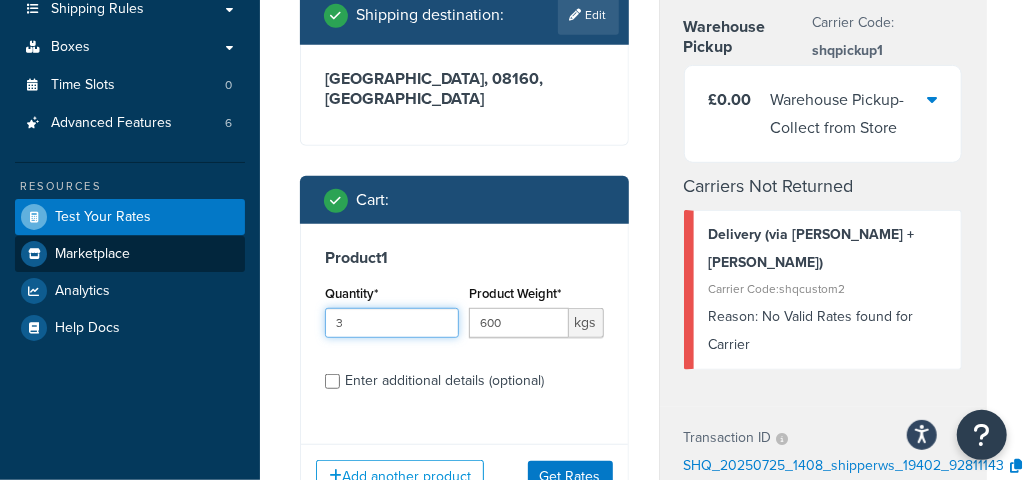 drag, startPoint x: 370, startPoint y: 276, endPoint x: 186, endPoint y: 259, distance: 184.78366 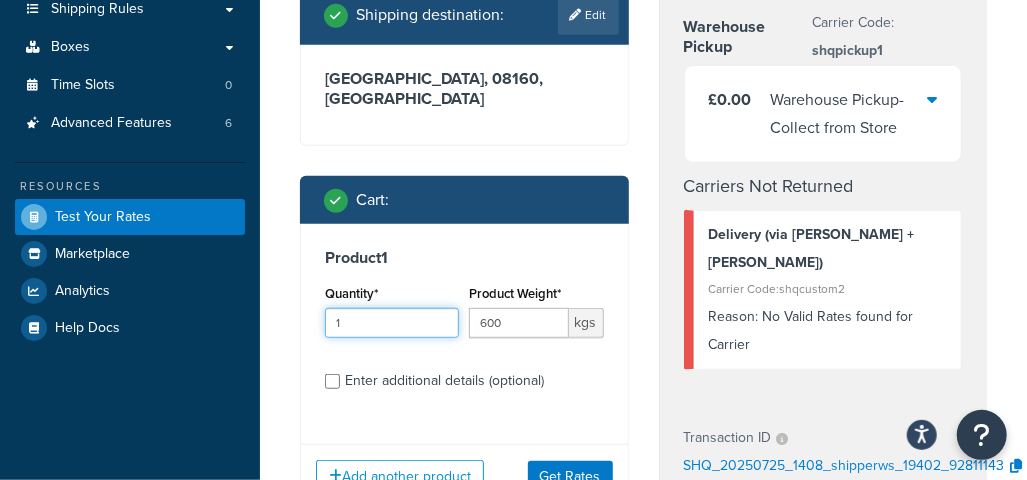 type on "1" 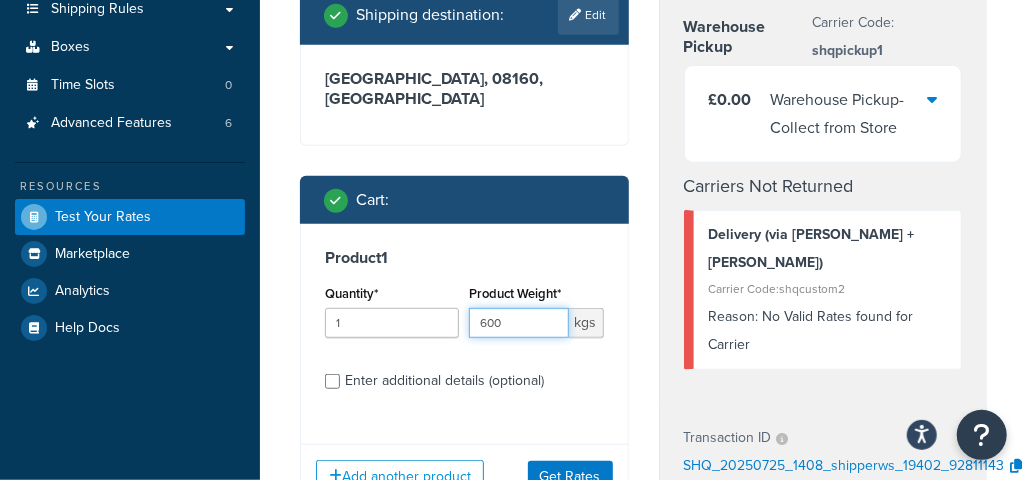 drag, startPoint x: 476, startPoint y: 279, endPoint x: 287, endPoint y: 220, distance: 197.99495 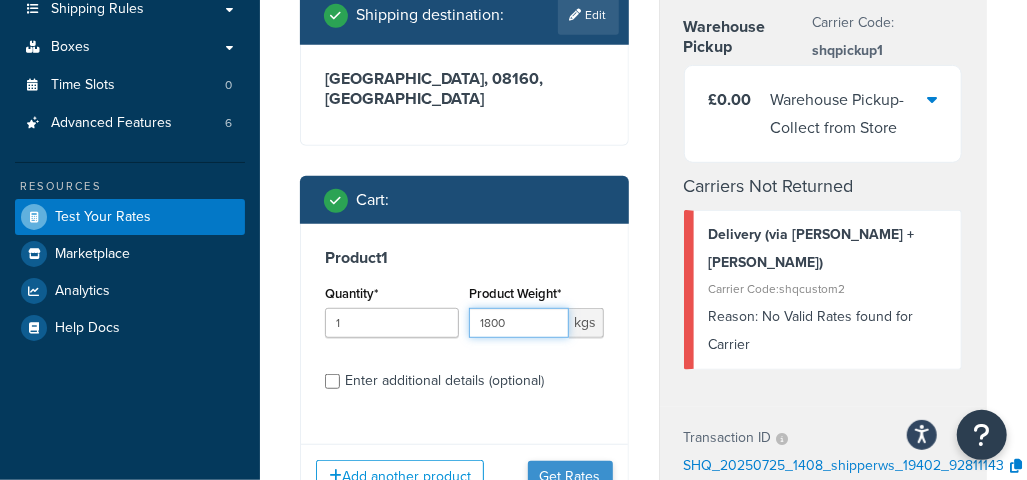 type on "1800" 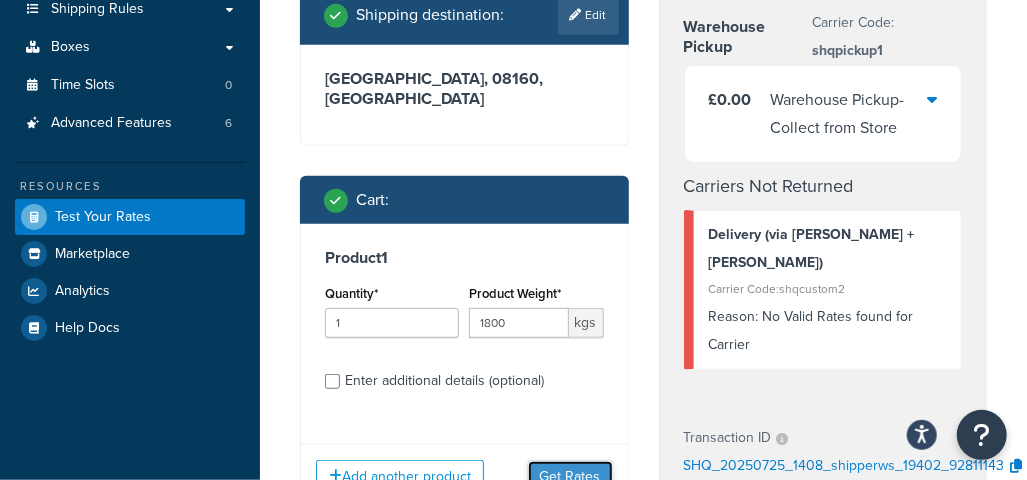 click on "Get Rates" at bounding box center (570, 477) 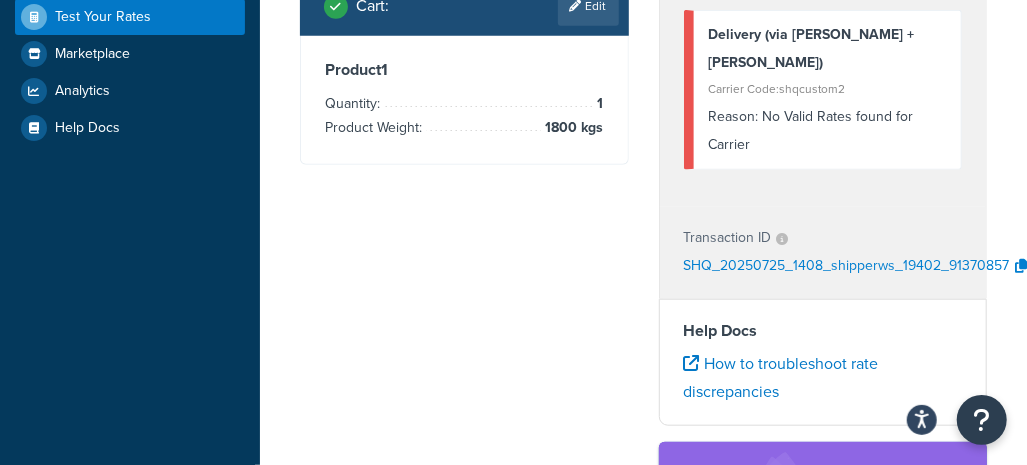 scroll, scrollTop: 400, scrollLeft: 0, axis: vertical 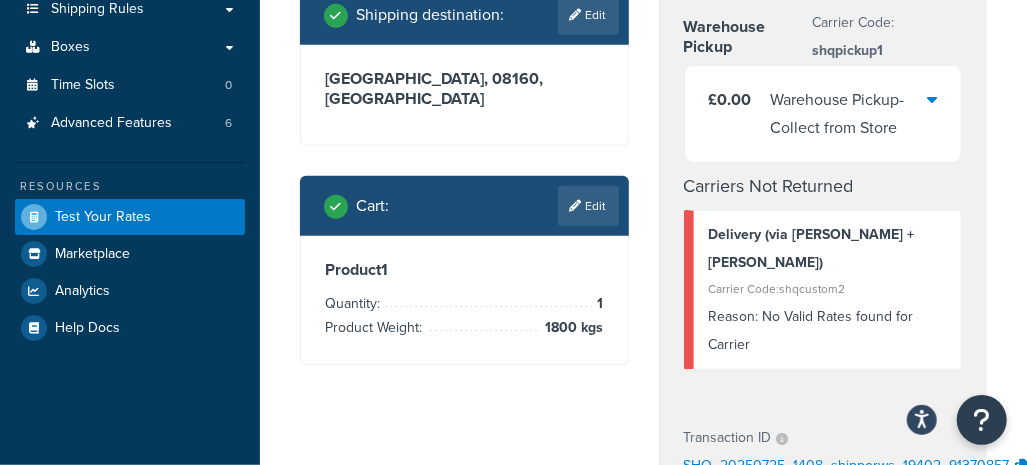 click on "Carrier Code:  shqcustom2" at bounding box center (828, 289) 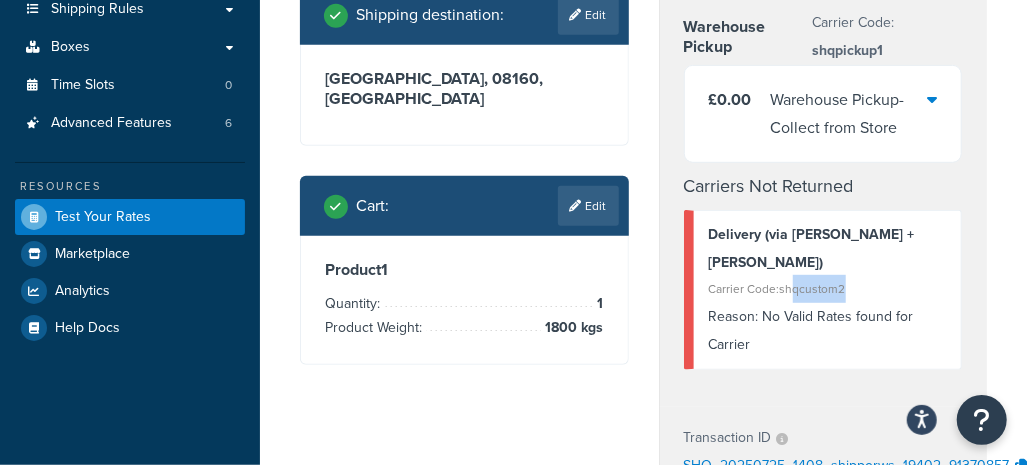 drag, startPoint x: 791, startPoint y: 256, endPoint x: 860, endPoint y: 259, distance: 69.065186 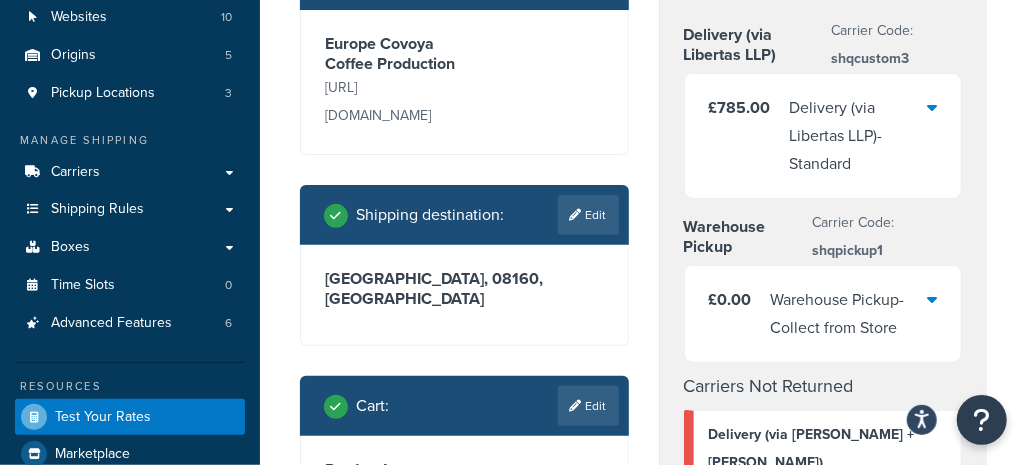 scroll, scrollTop: 300, scrollLeft: 0, axis: vertical 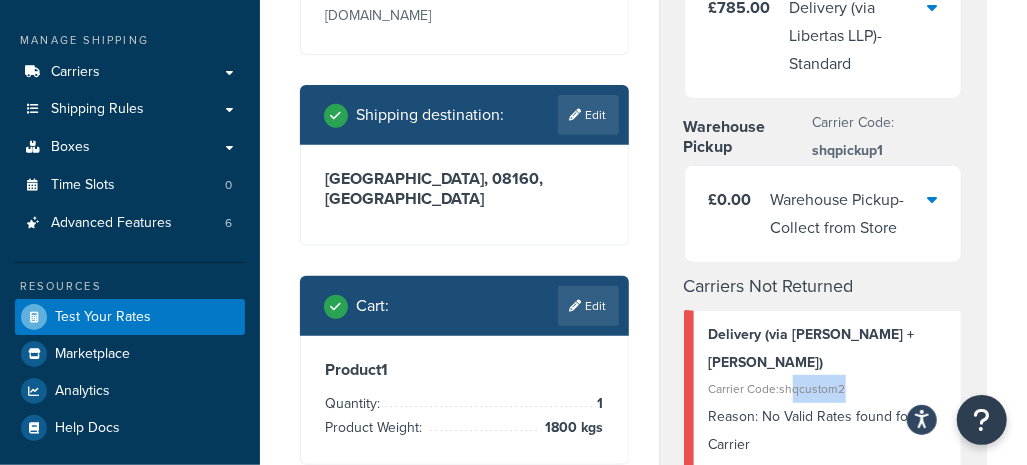 click on "Edit" at bounding box center (588, 306) 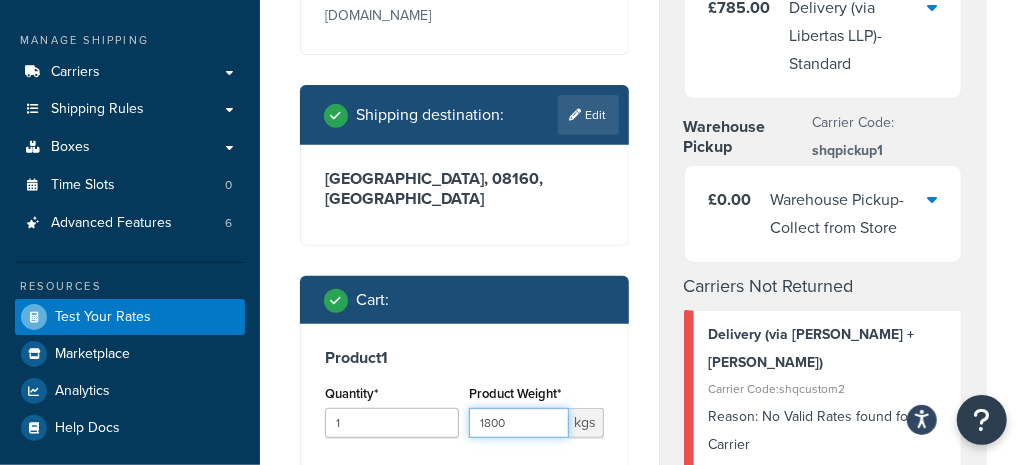 drag, startPoint x: 536, startPoint y: 373, endPoint x: 291, endPoint y: 345, distance: 246.5948 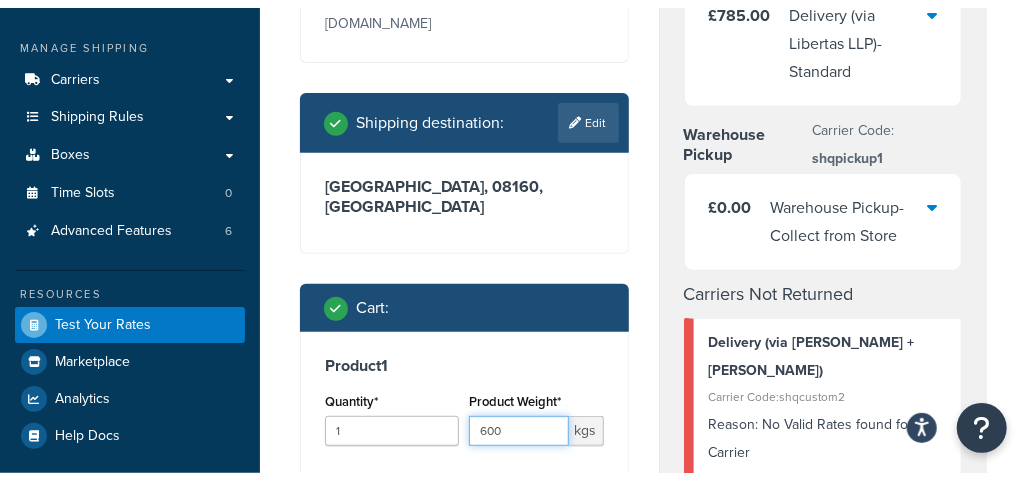 scroll, scrollTop: 500, scrollLeft: 0, axis: vertical 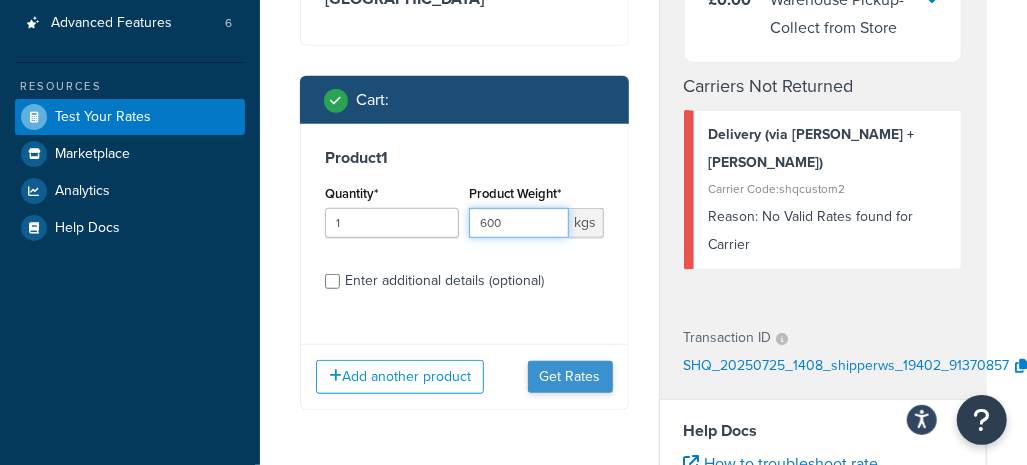 type on "600" 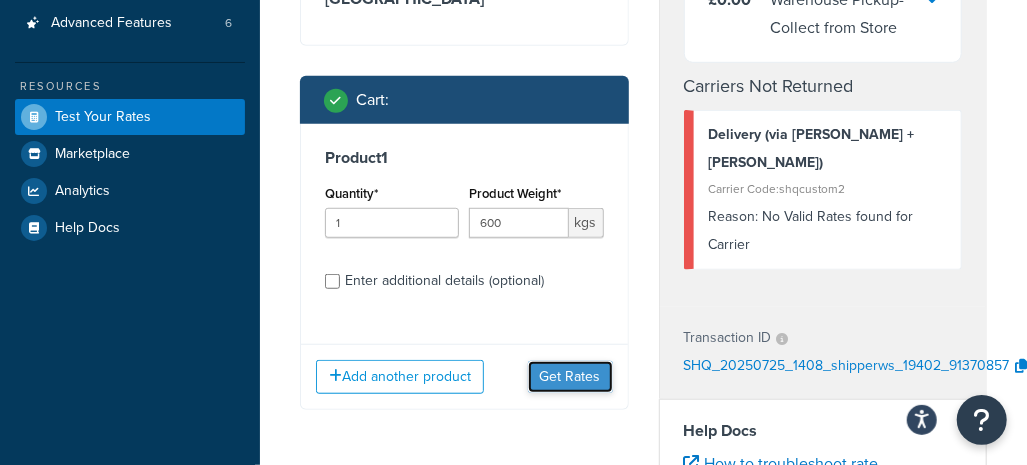 click on "Get Rates" at bounding box center (570, 377) 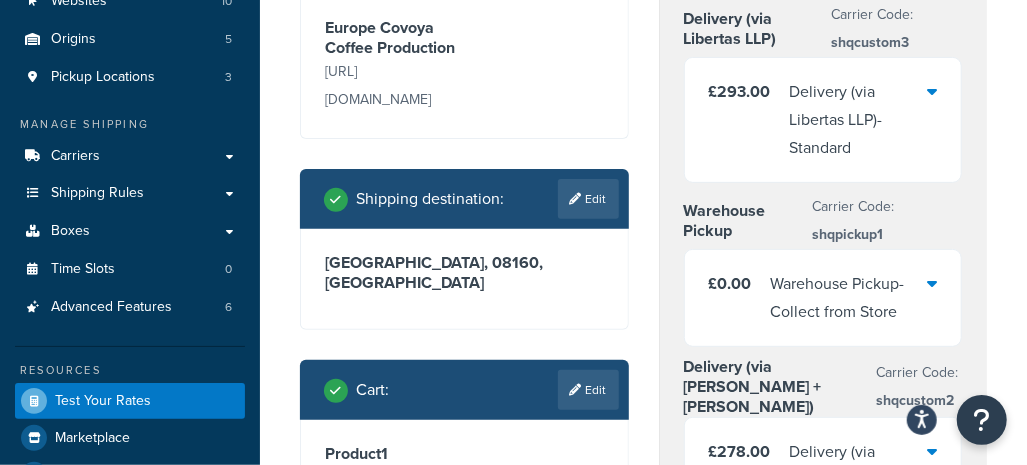 scroll, scrollTop: 416, scrollLeft: 0, axis: vertical 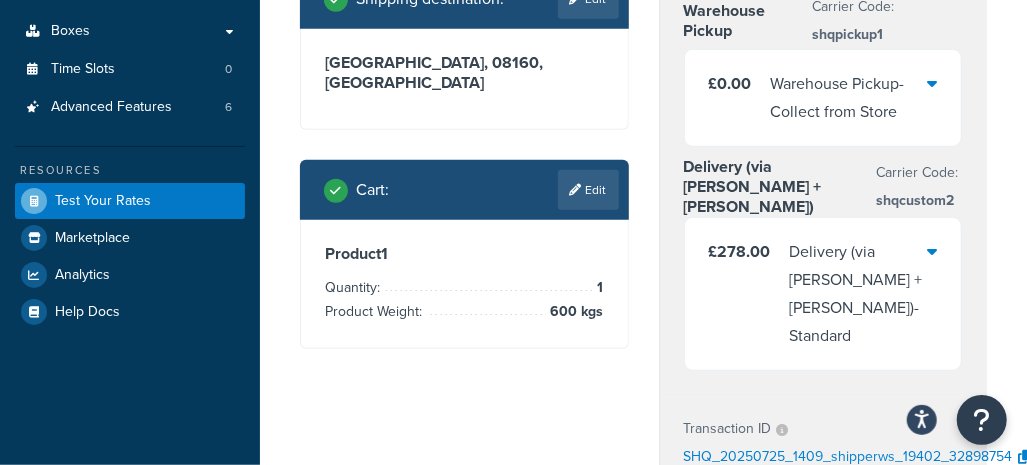click on "600   kgs" at bounding box center (575, 312) 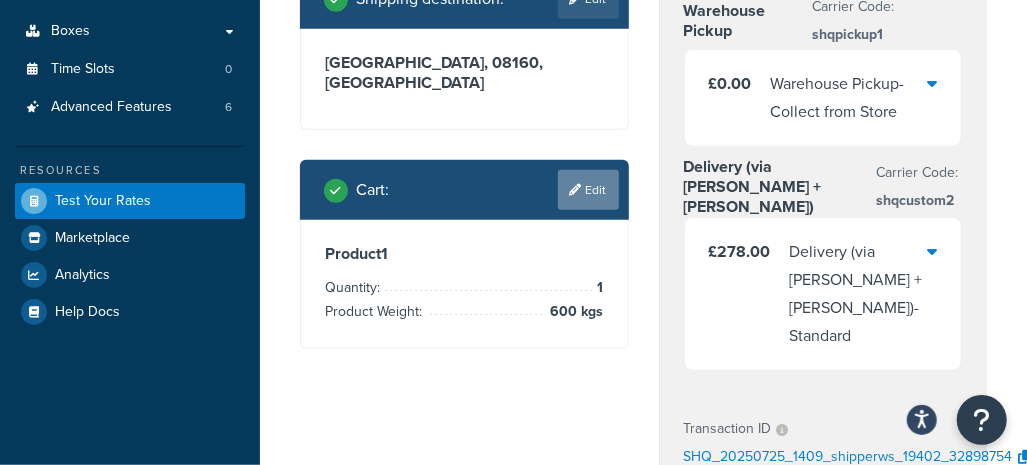 click on "Edit" at bounding box center [588, 190] 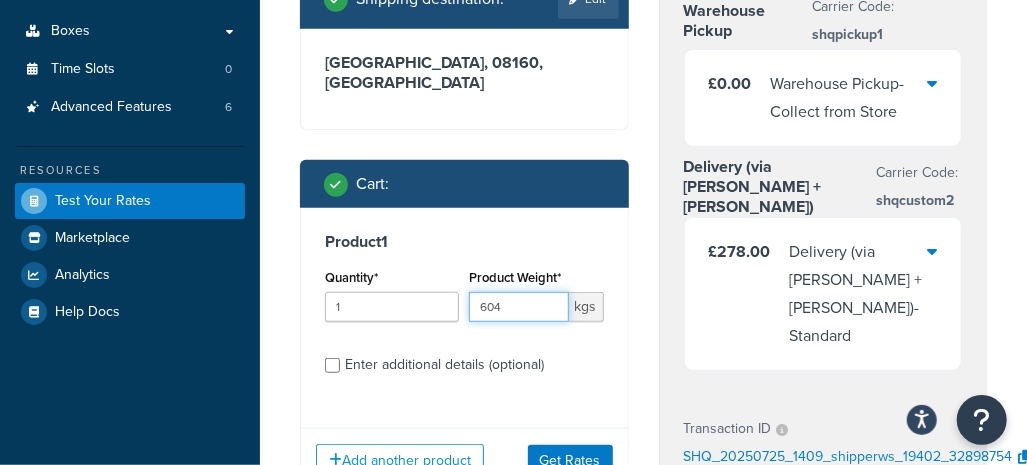 click on "604" at bounding box center (518, 307) 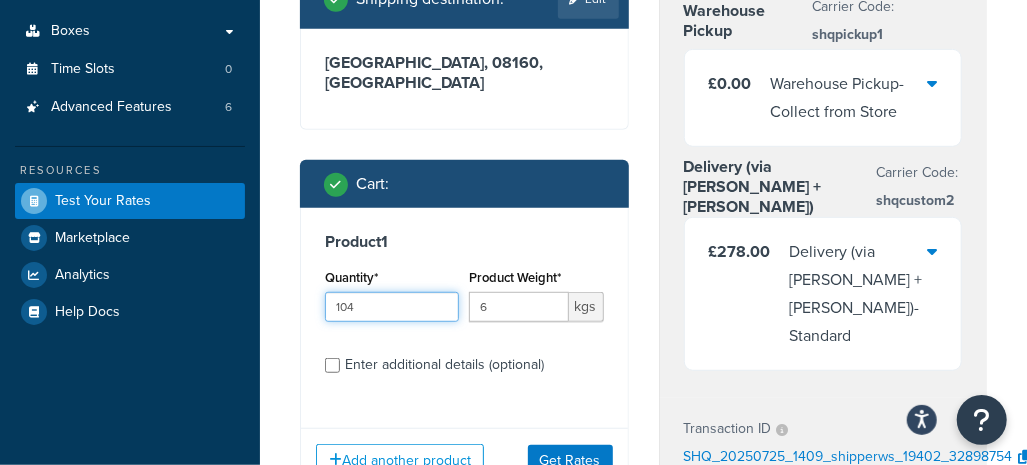 type on "104" 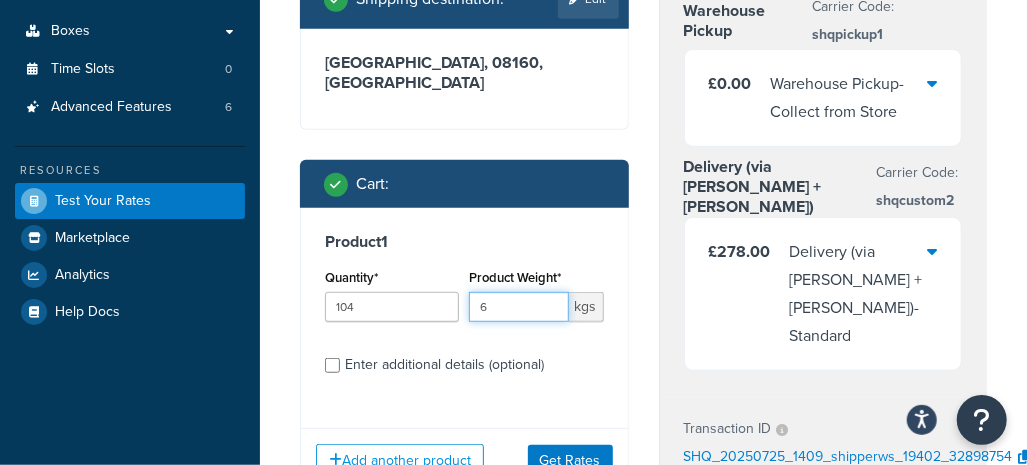 click on "6" at bounding box center (518, 307) 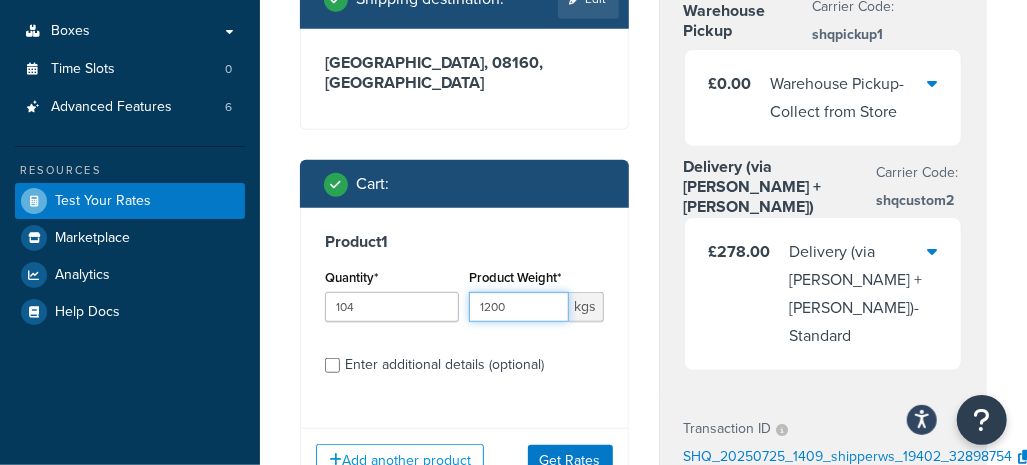 type on "1200" 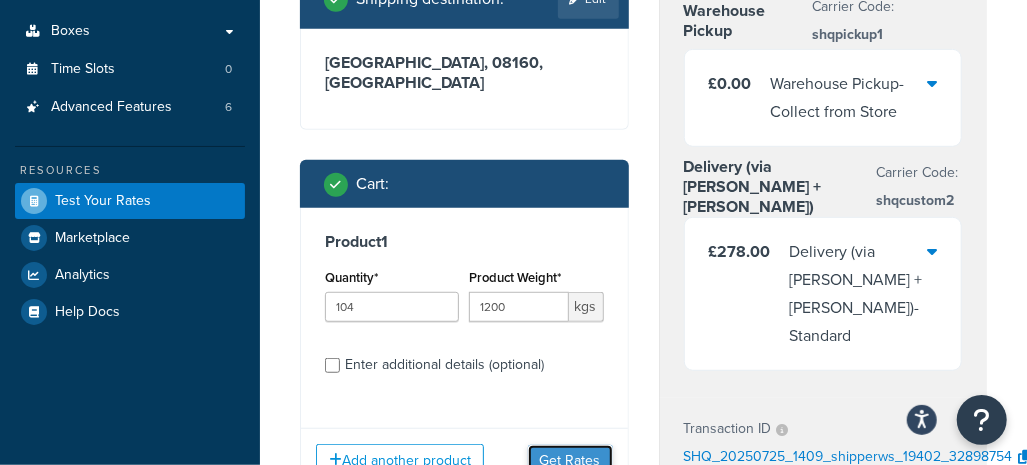 click on "Get Rates" at bounding box center [570, 461] 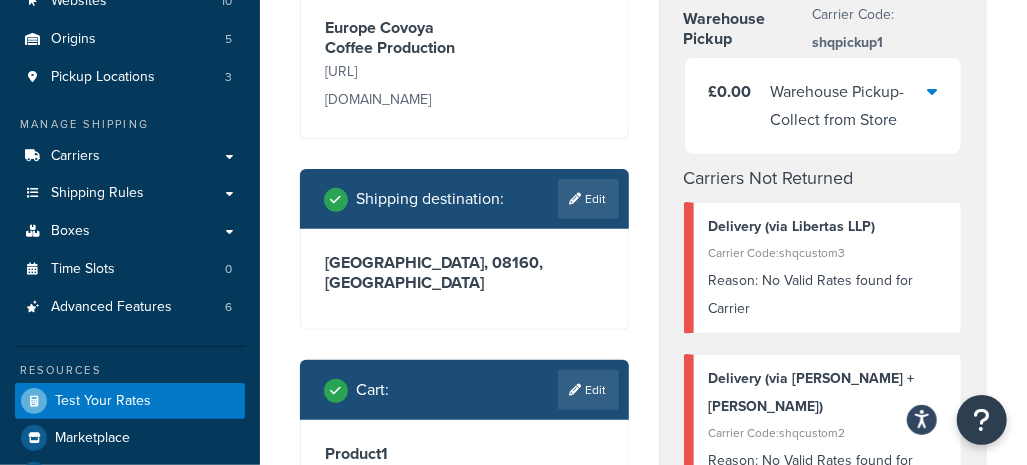 scroll, scrollTop: 316, scrollLeft: 0, axis: vertical 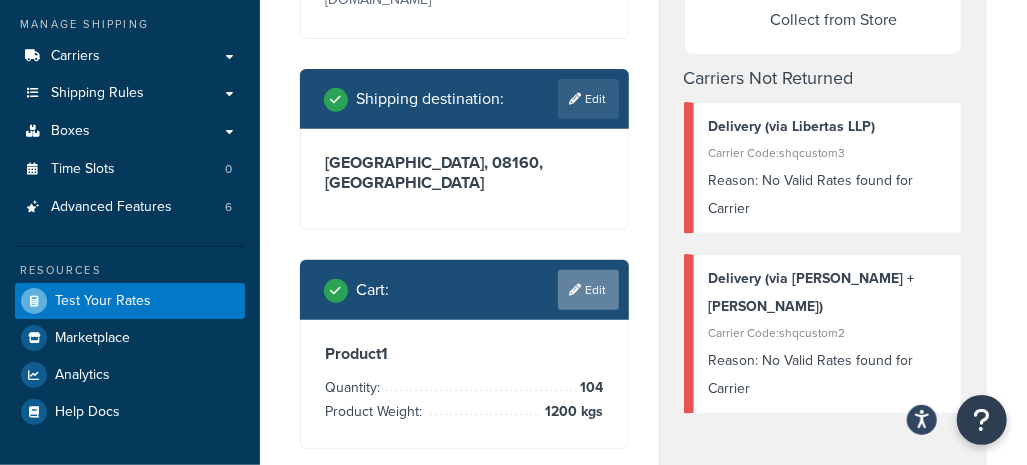click at bounding box center [576, 290] 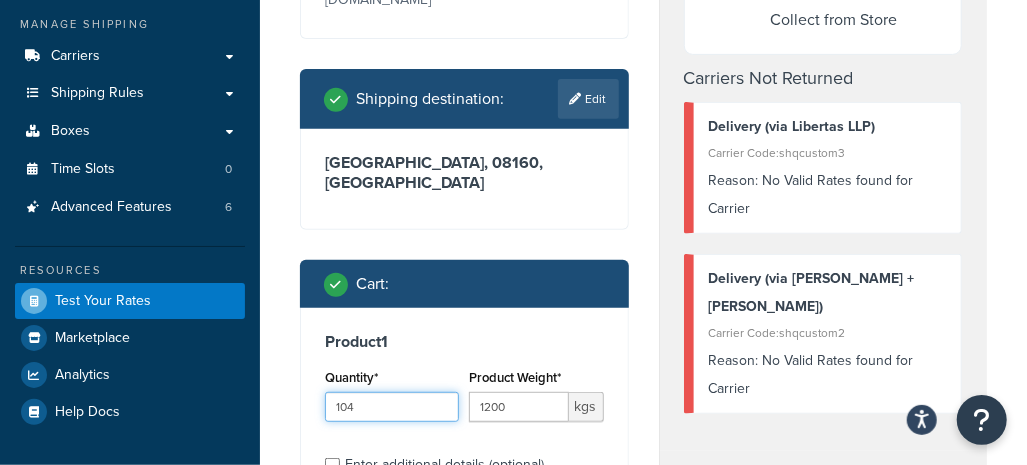 click on "104" at bounding box center [392, 407] 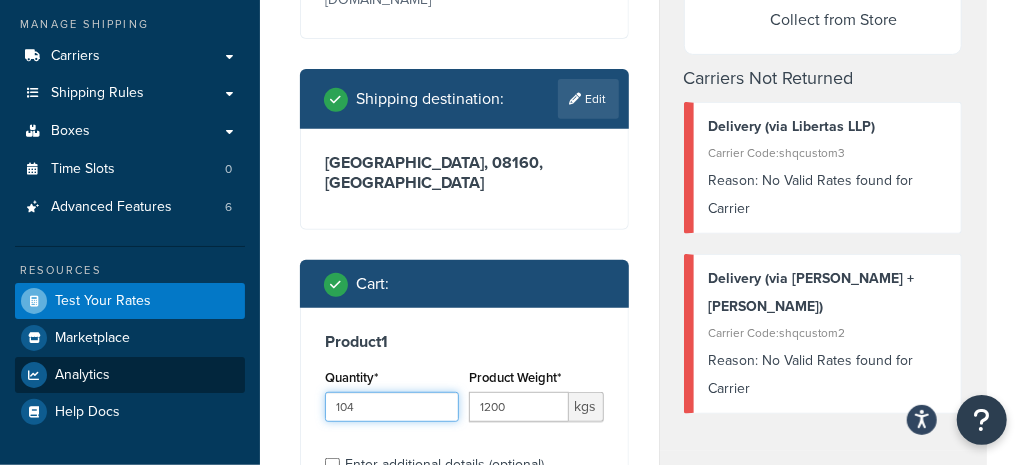 drag, startPoint x: 420, startPoint y: 364, endPoint x: 234, endPoint y: 360, distance: 186.043 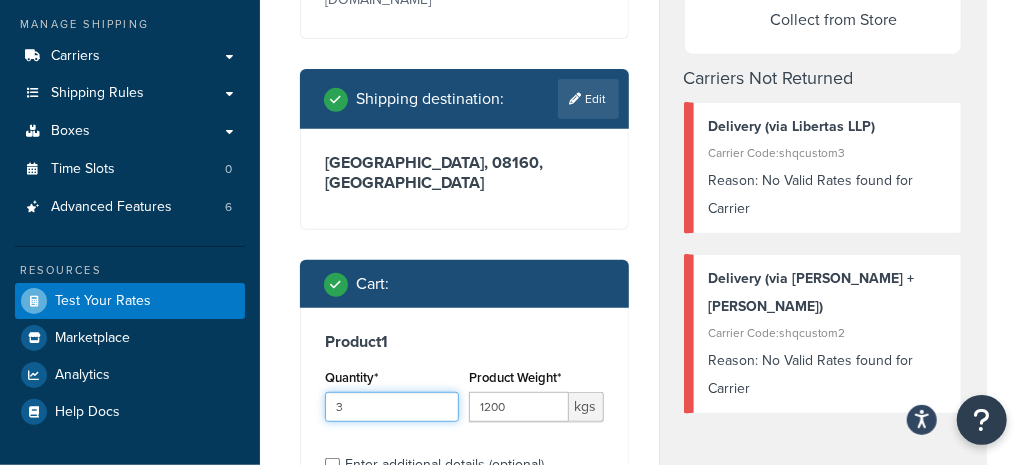 type on "3" 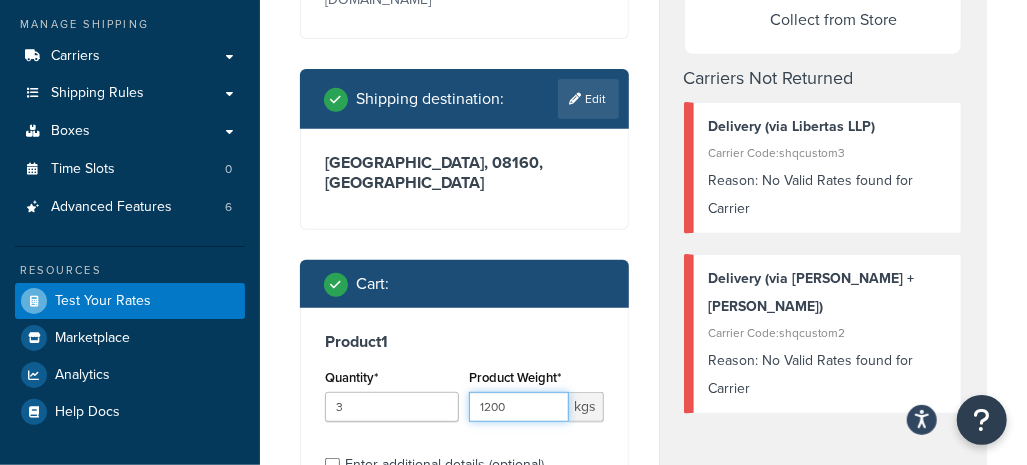drag, startPoint x: 534, startPoint y: 358, endPoint x: 419, endPoint y: 355, distance: 115.03912 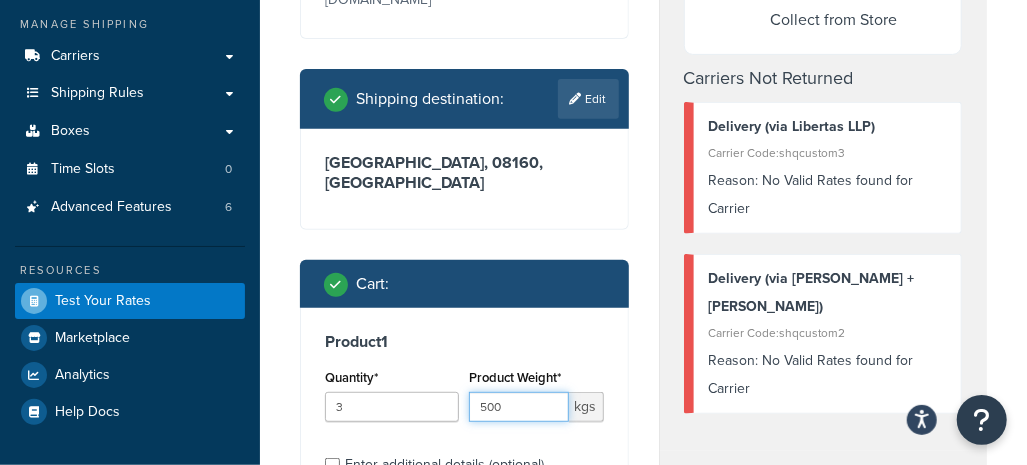 type on "500" 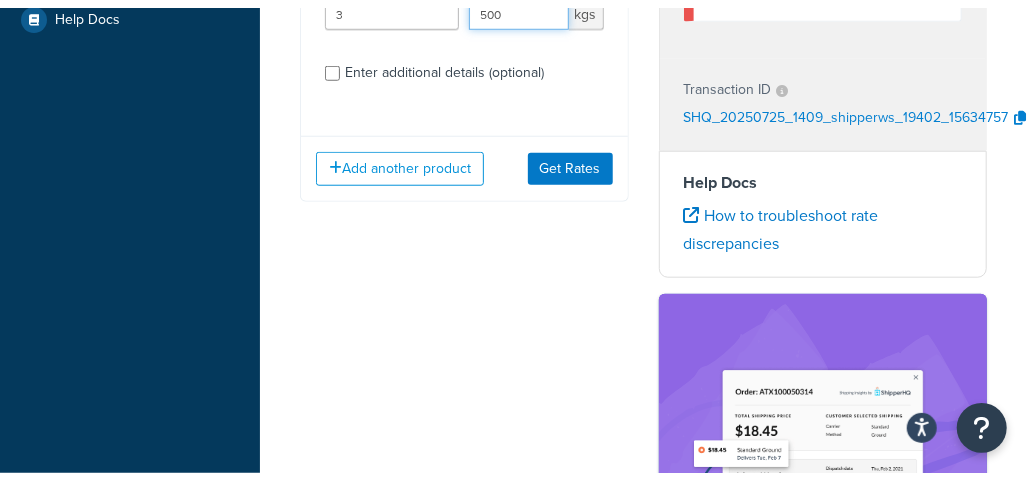 scroll, scrollTop: 516, scrollLeft: 0, axis: vertical 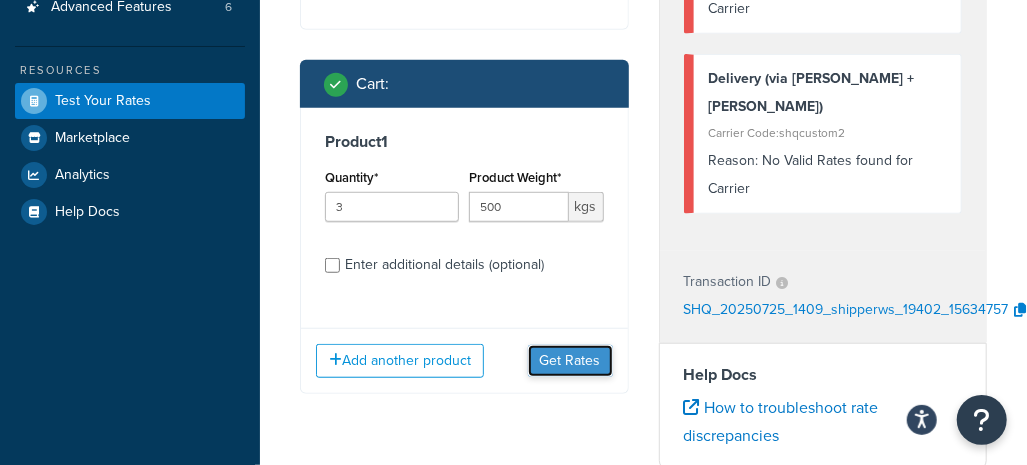 click on "Get Rates" at bounding box center (570, 361) 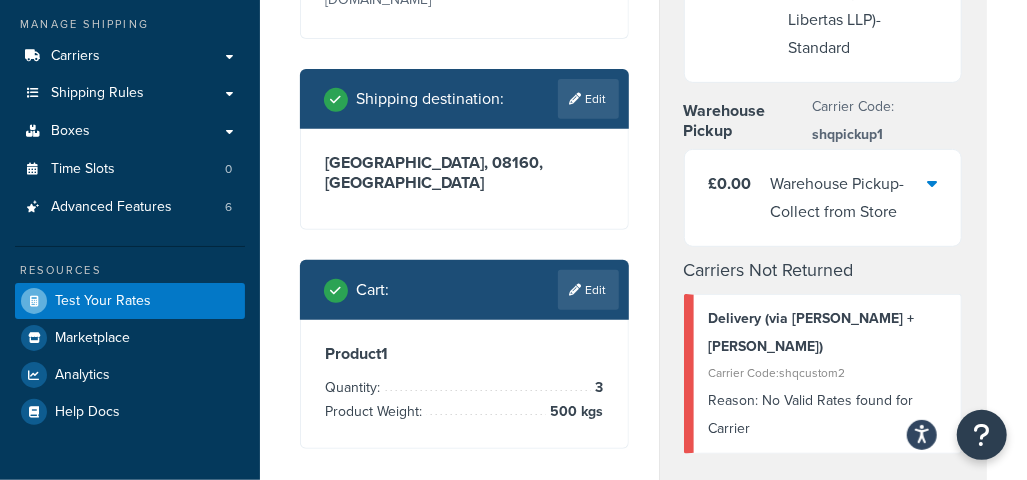 scroll, scrollTop: 216, scrollLeft: 0, axis: vertical 